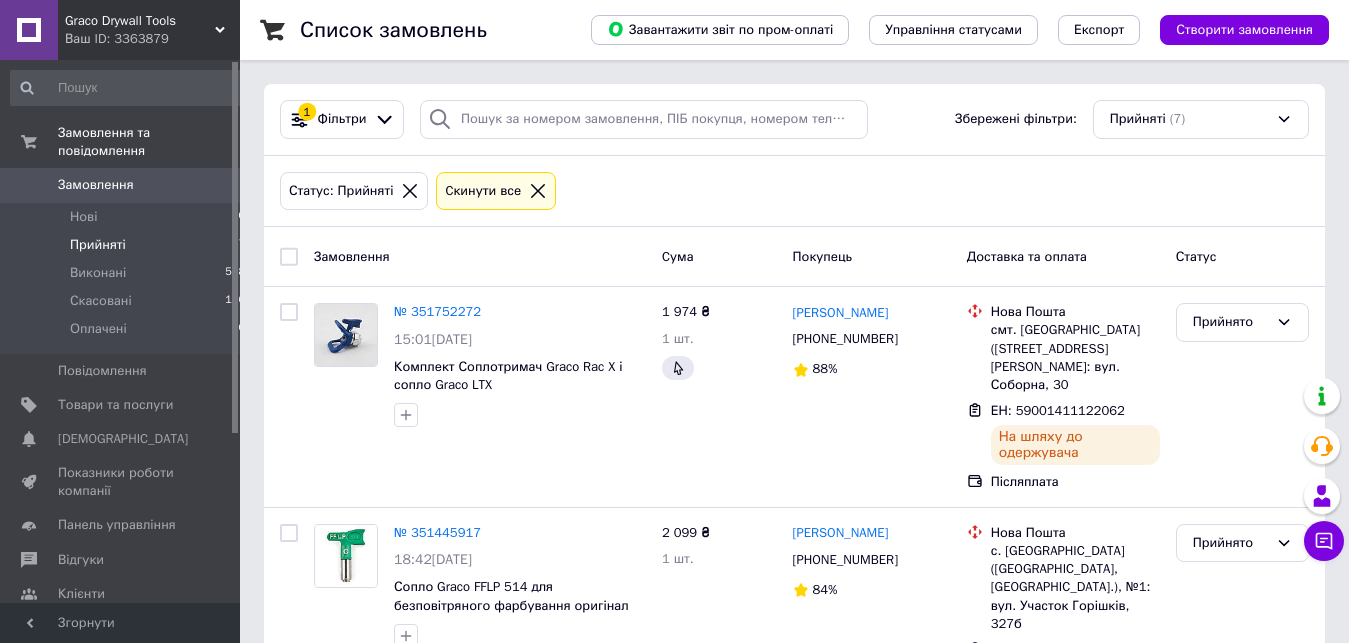 scroll, scrollTop: 0, scrollLeft: 0, axis: both 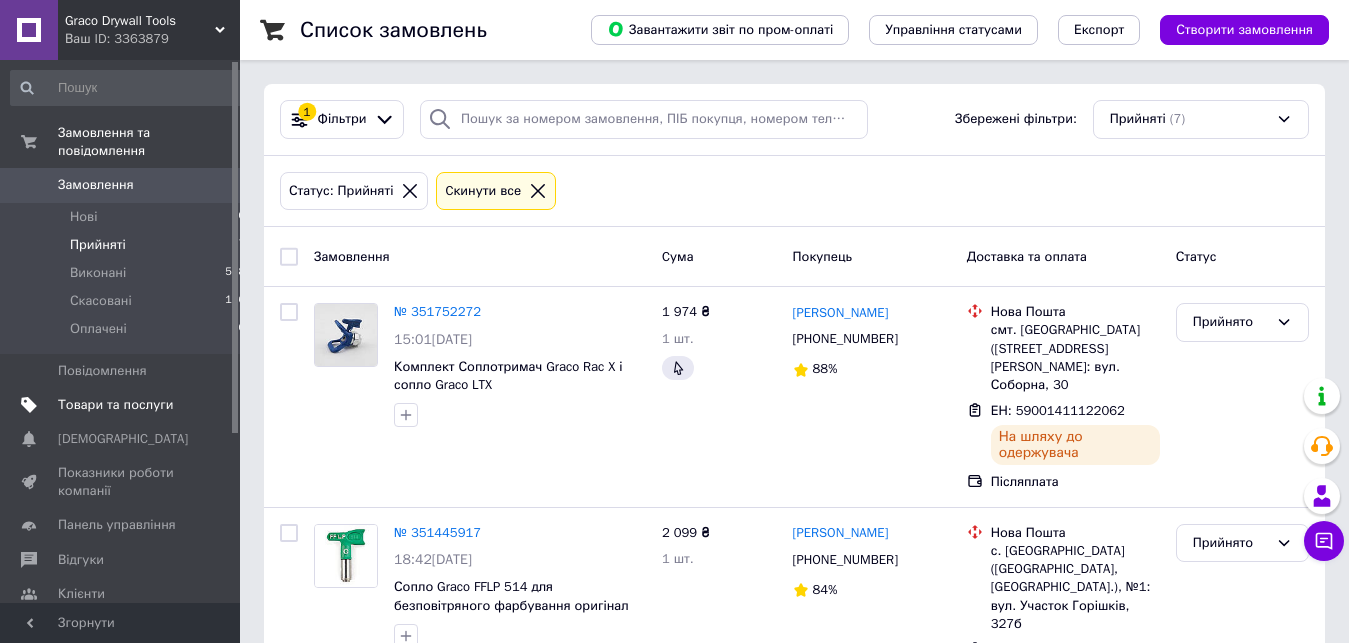click on "Товари та послуги" at bounding box center (115, 405) 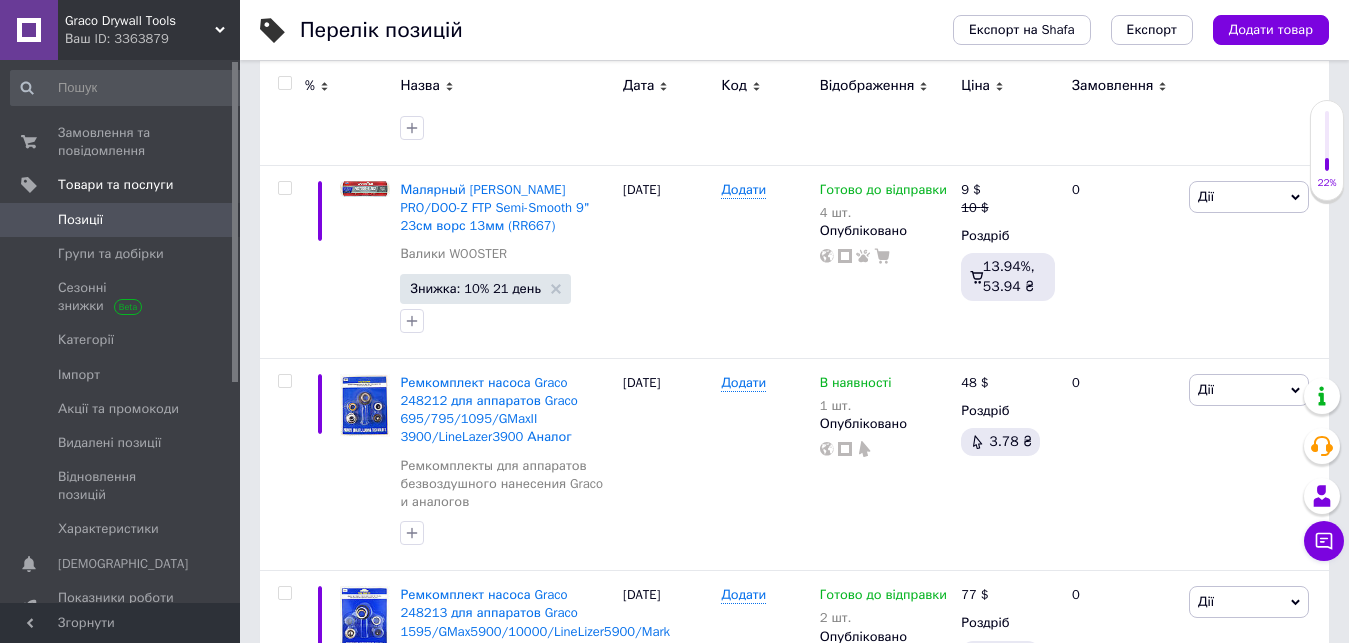 scroll, scrollTop: 0, scrollLeft: 0, axis: both 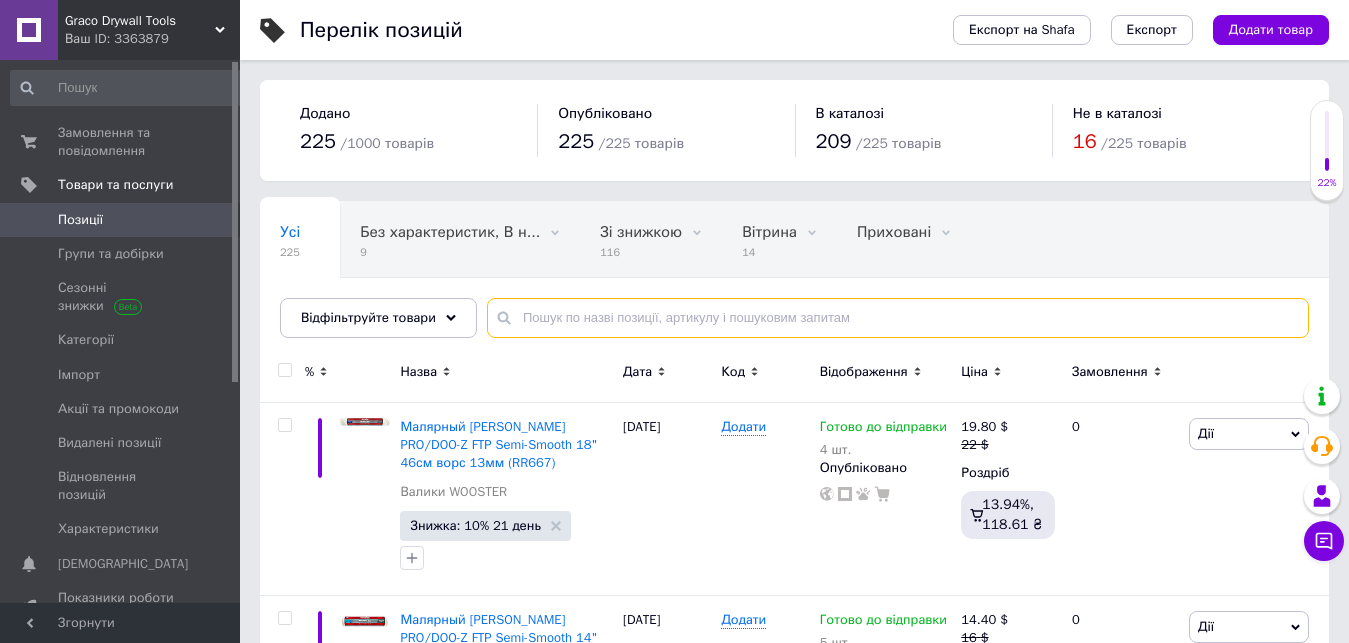 click at bounding box center (898, 318) 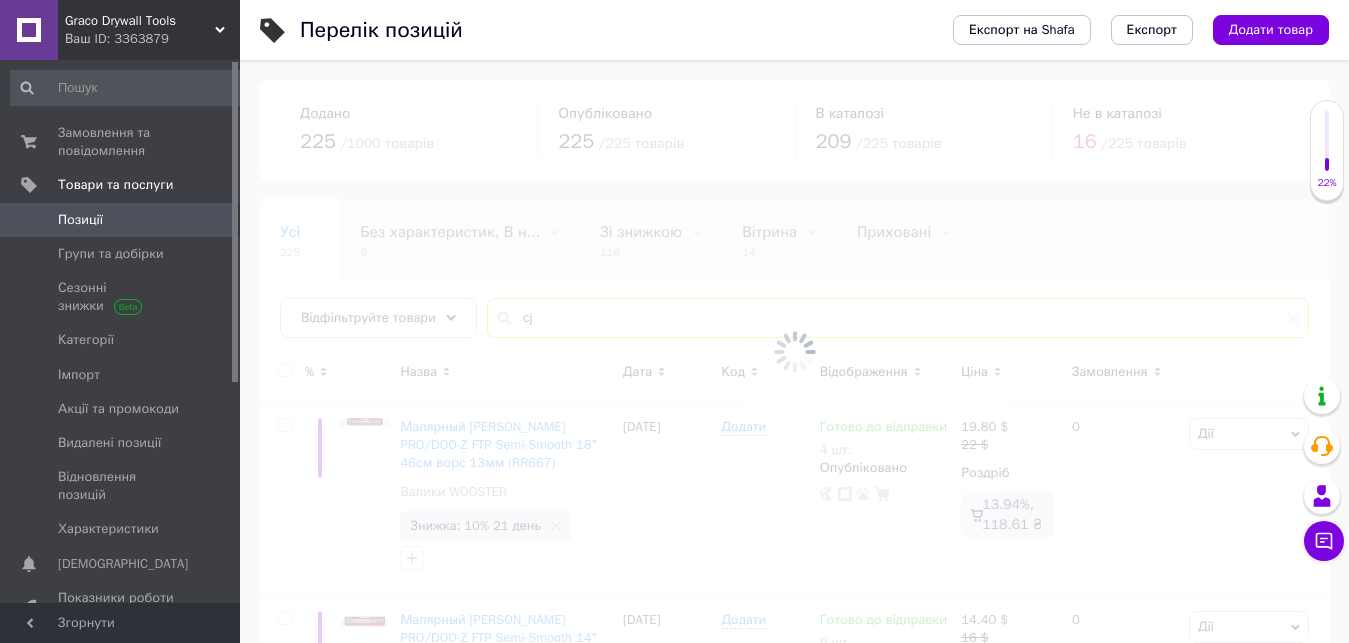 type on "c" 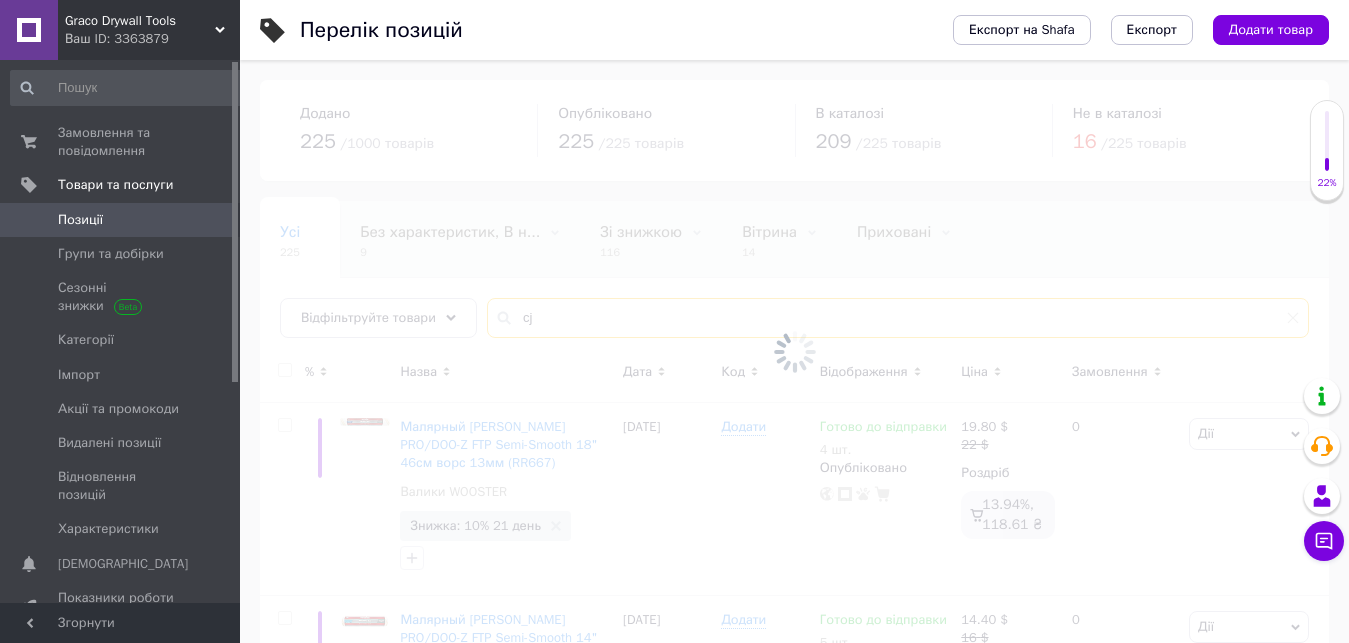 type on "c" 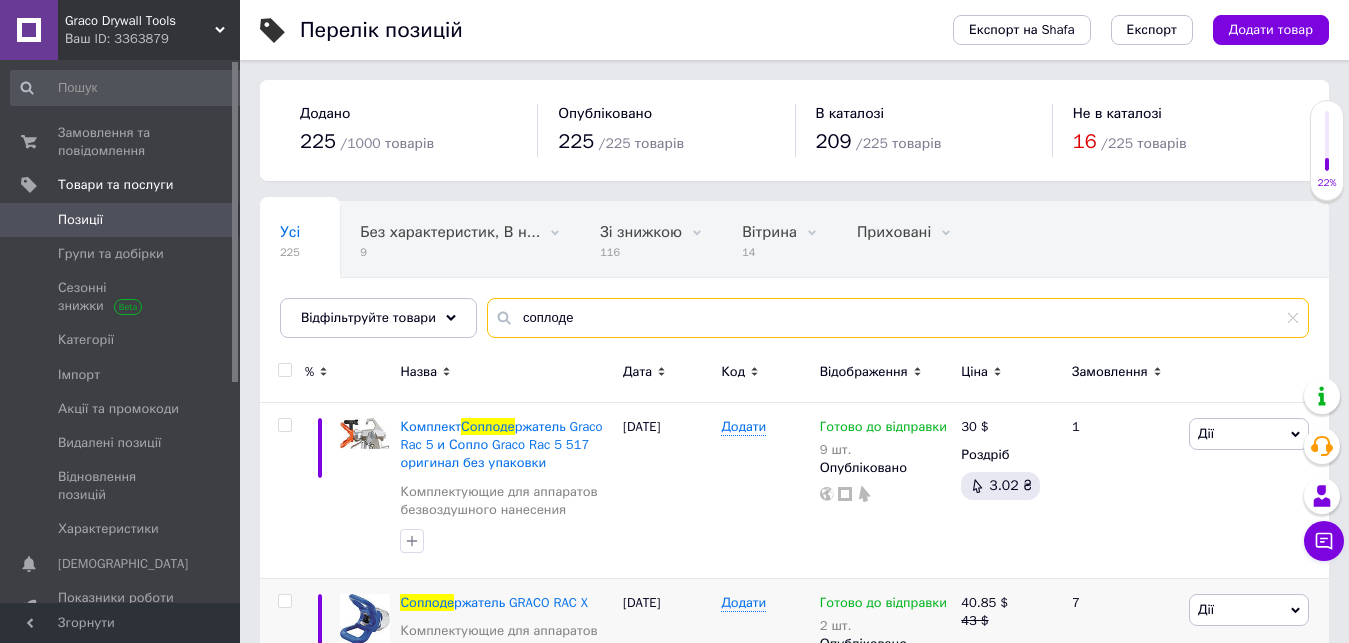 type on "соплоде" 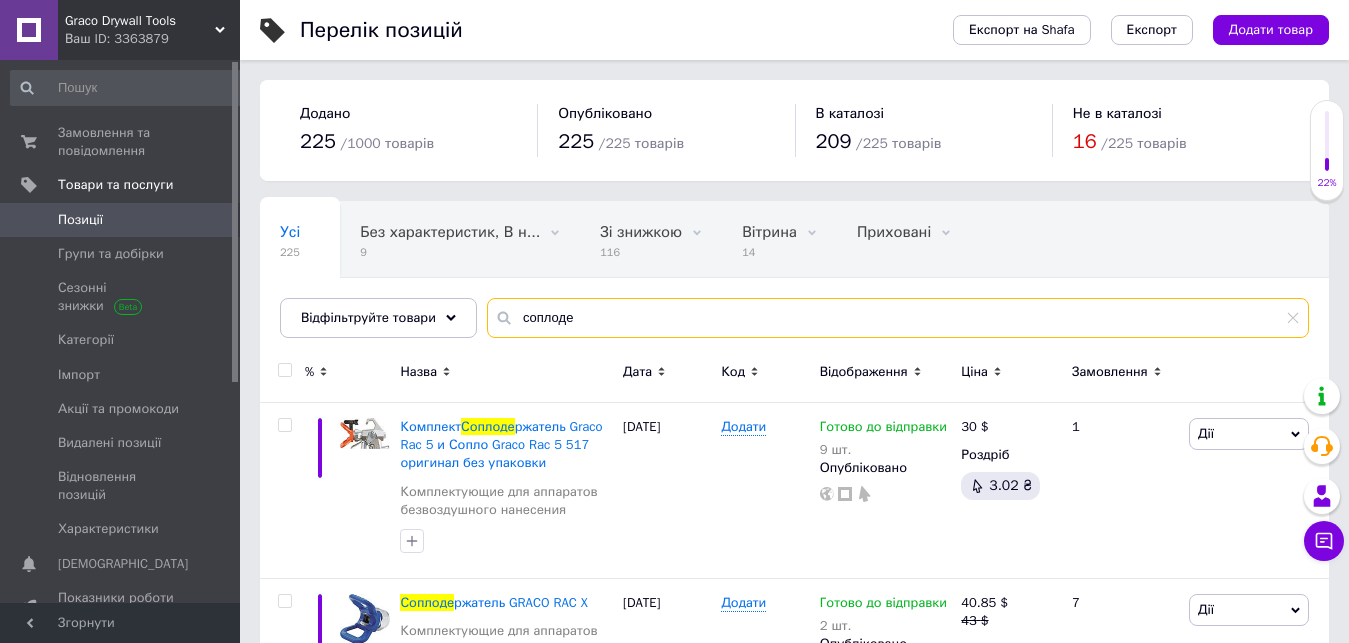 drag, startPoint x: 601, startPoint y: 309, endPoint x: 482, endPoint y: 319, distance: 119.419426 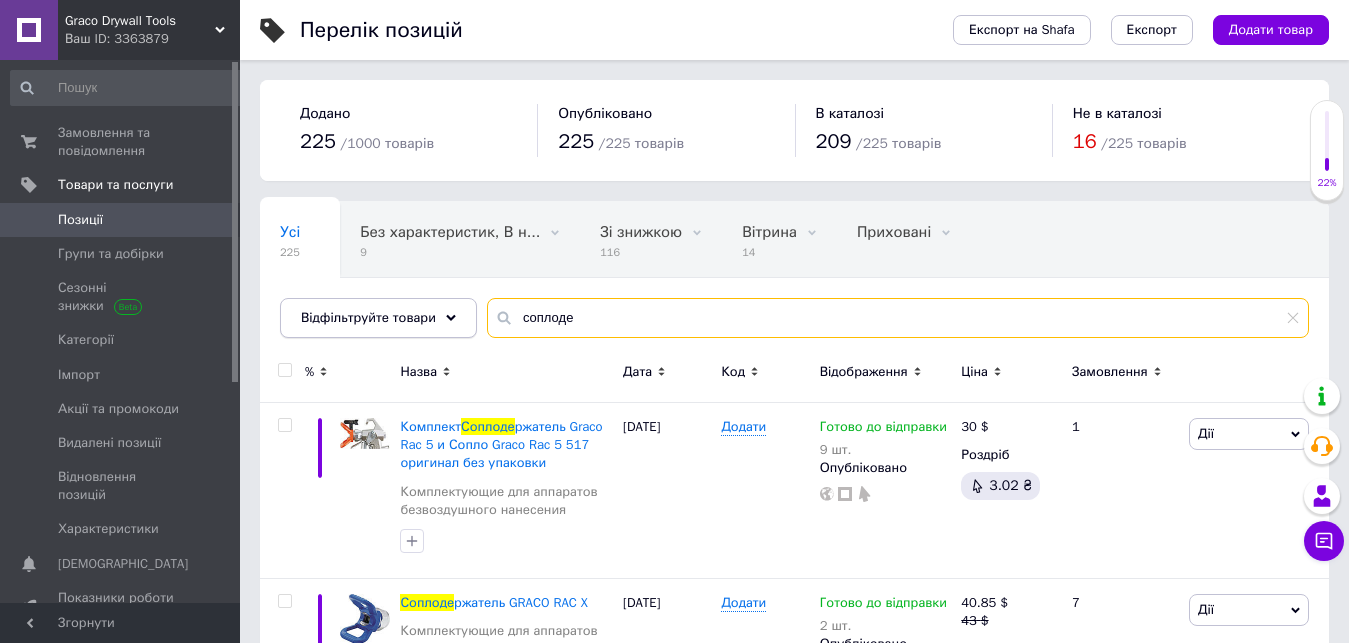 type 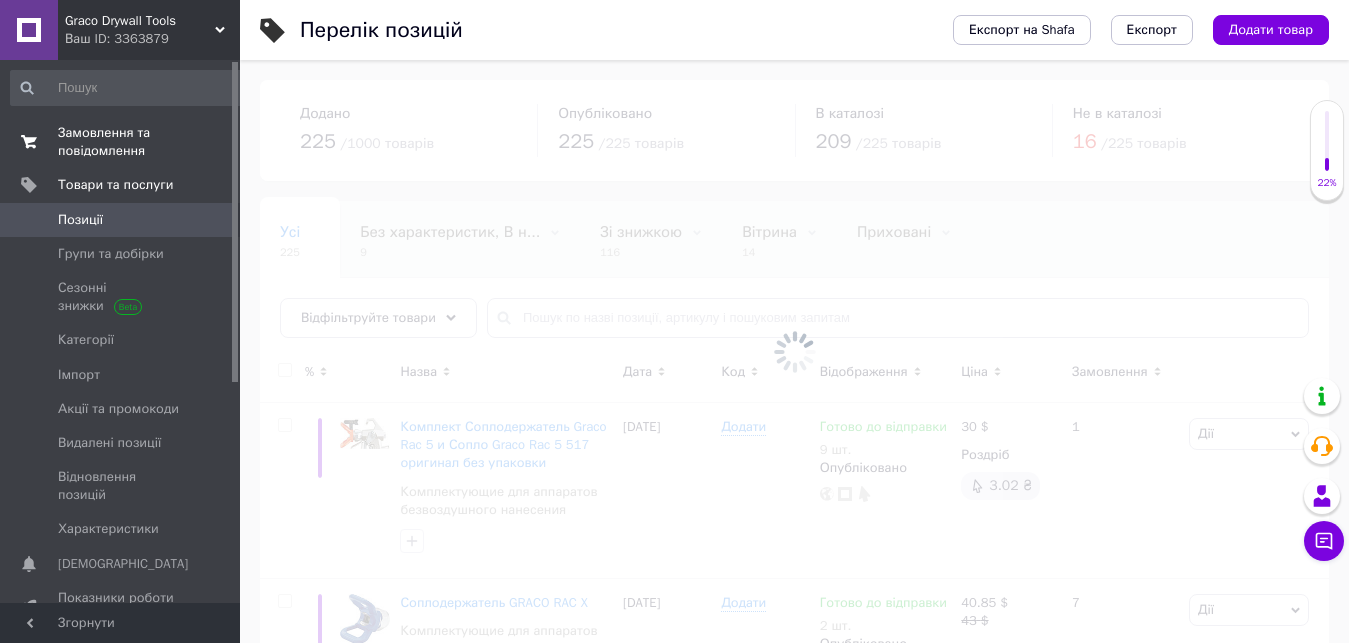 click on "Замовлення та повідомлення" at bounding box center [121, 142] 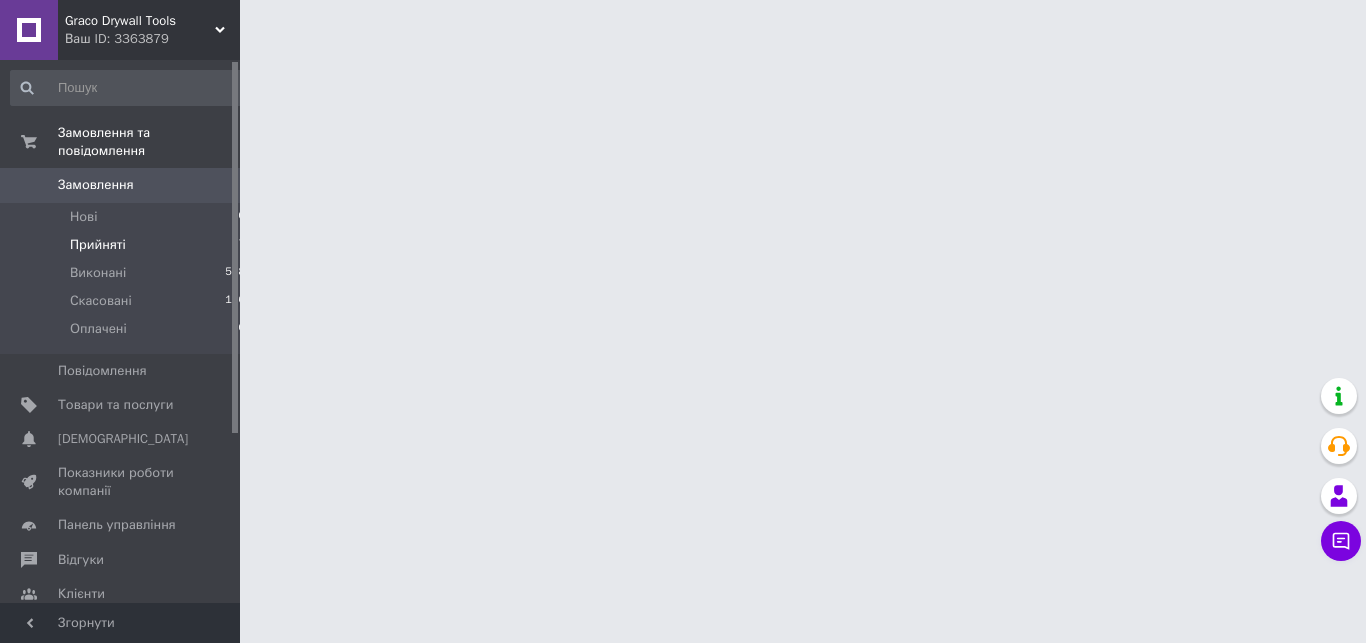 click on "Прийняті" at bounding box center [98, 245] 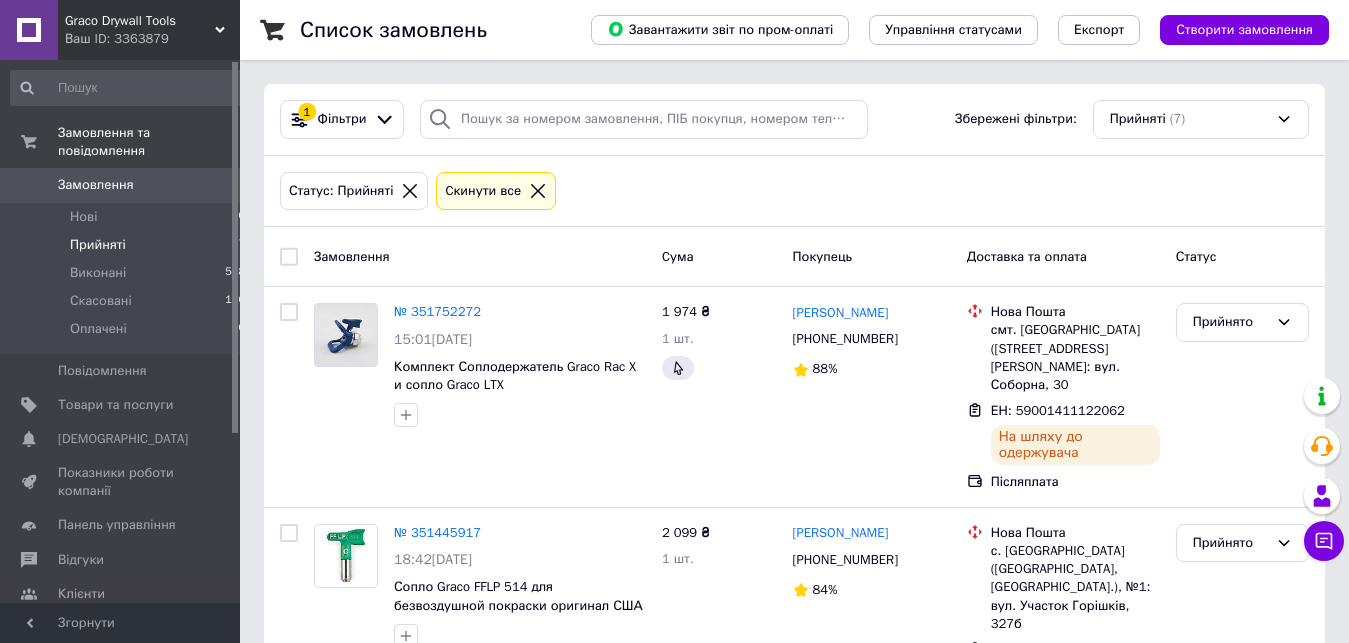 scroll, scrollTop: 408, scrollLeft: 0, axis: vertical 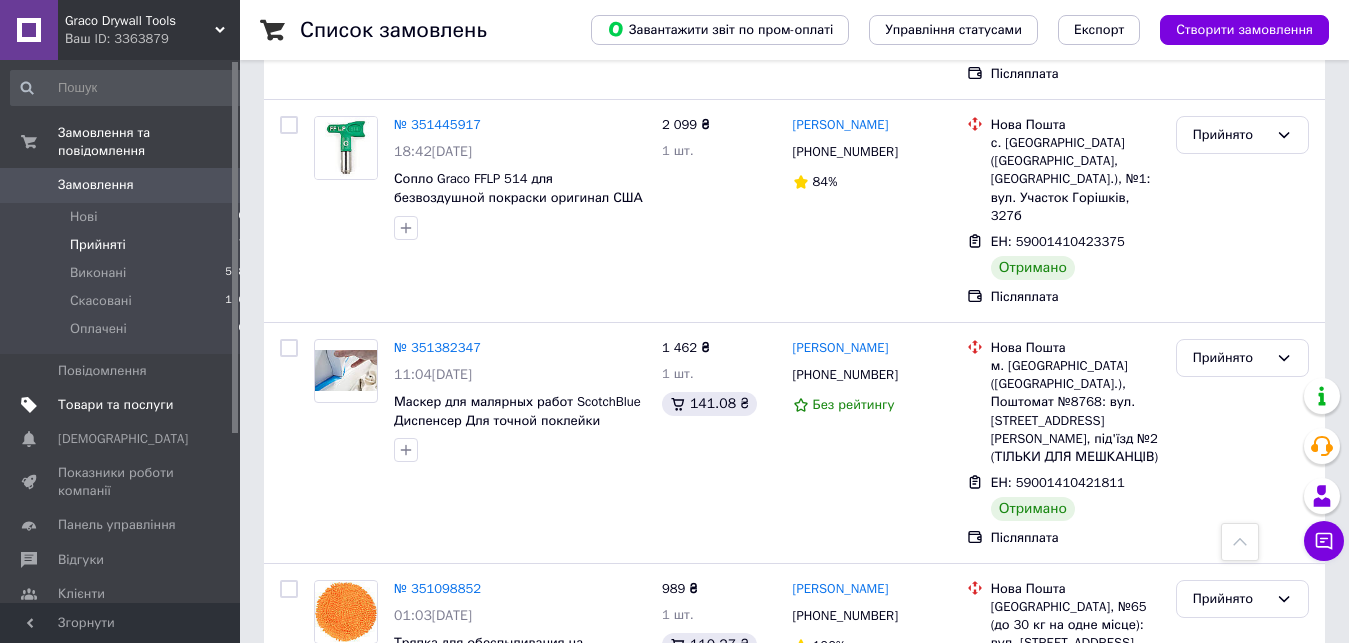 click on "Товари та послуги" at bounding box center [115, 405] 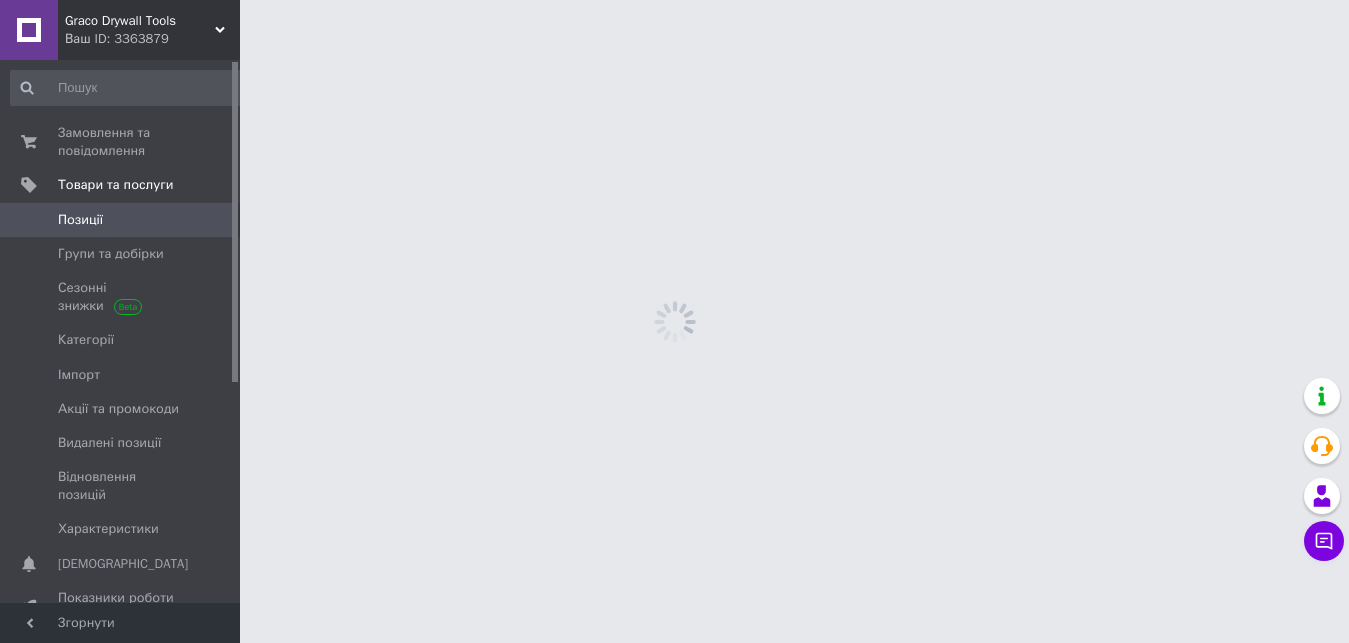 scroll, scrollTop: 0, scrollLeft: 0, axis: both 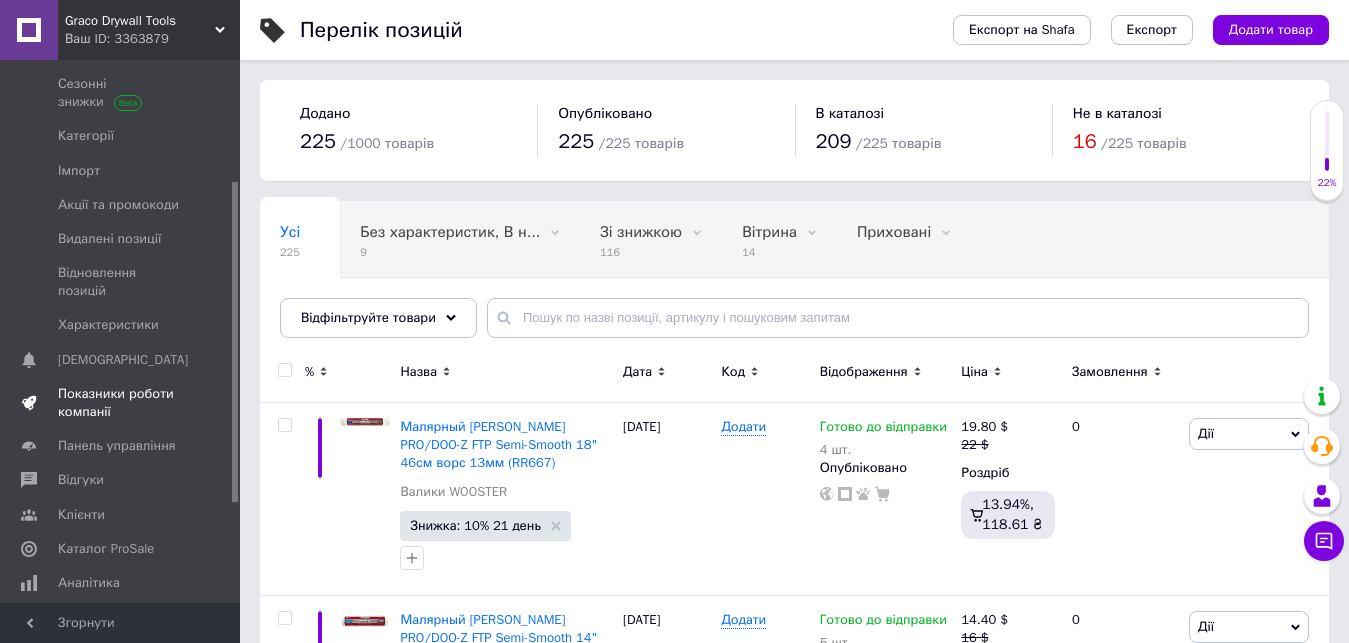 click on "Показники роботи компанії" at bounding box center (121, 403) 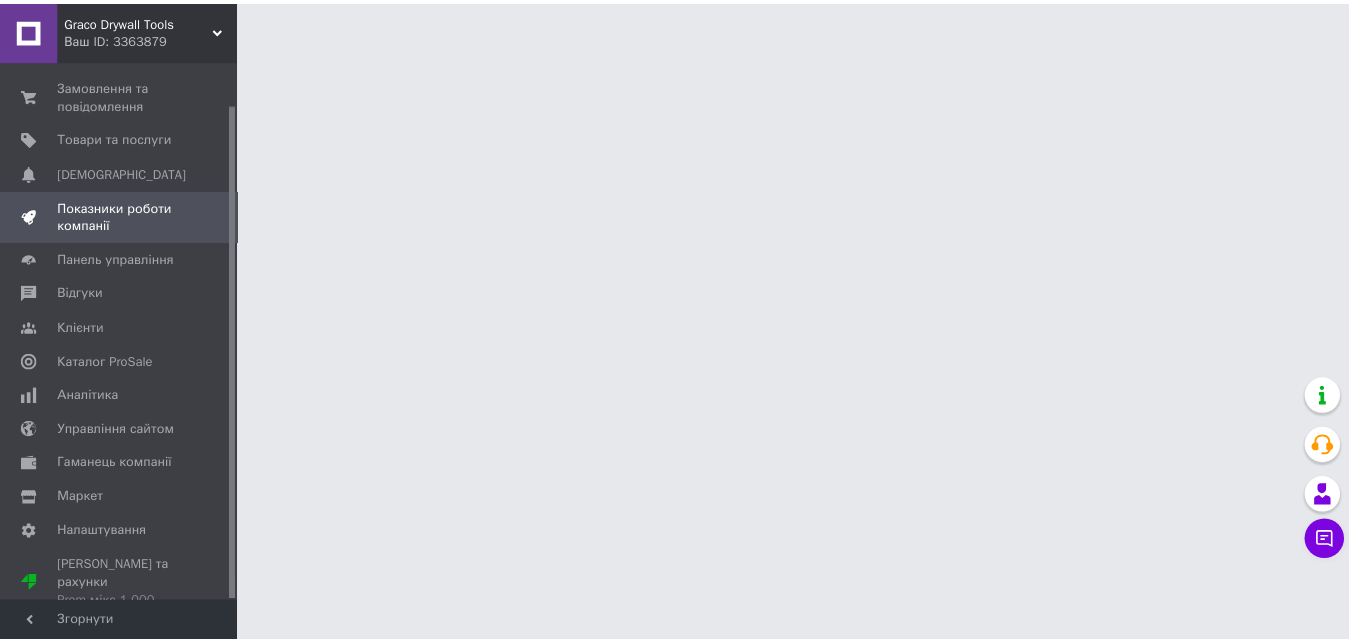 scroll, scrollTop: 46, scrollLeft: 0, axis: vertical 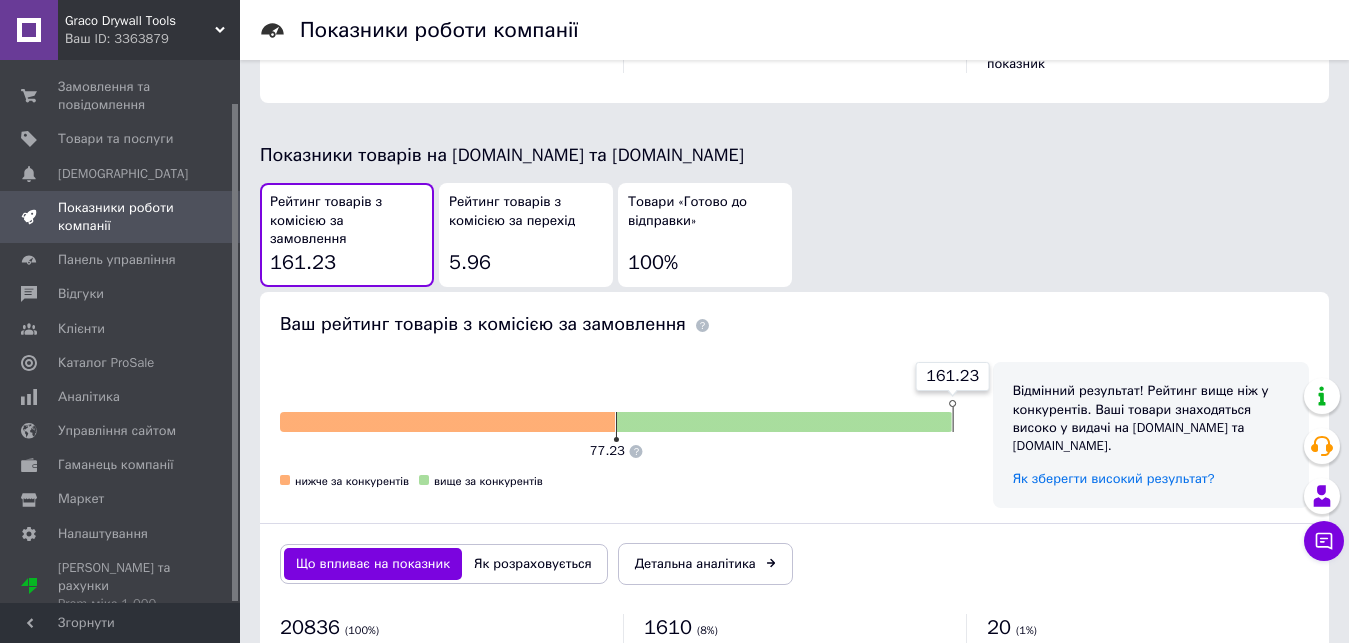 click on "Рейтинг товарів з комісією за перехід" at bounding box center [526, 211] 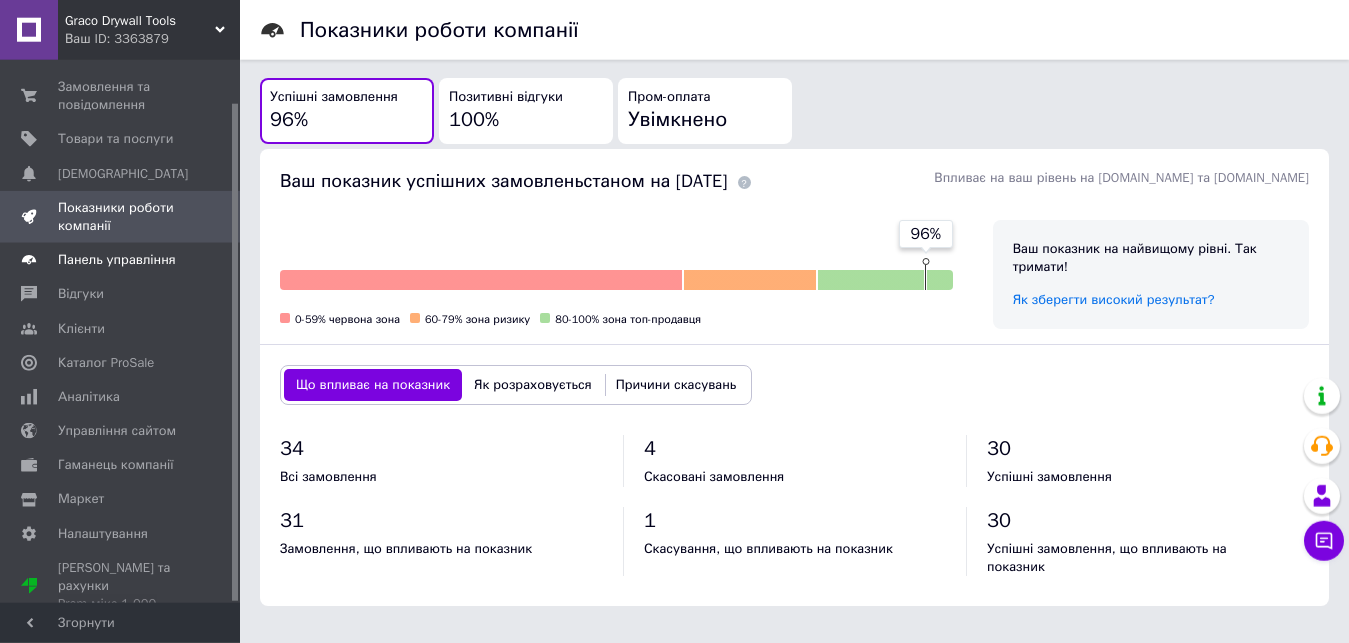 scroll, scrollTop: 176, scrollLeft: 0, axis: vertical 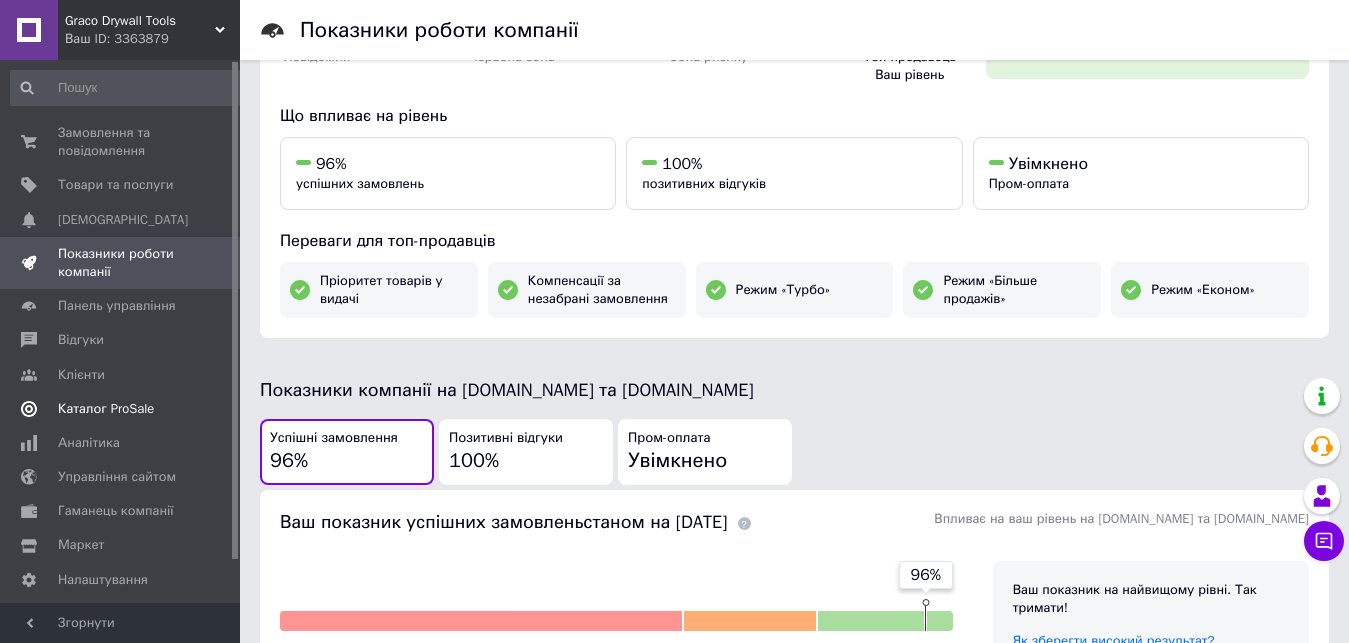 click on "Каталог ProSale" at bounding box center [106, 409] 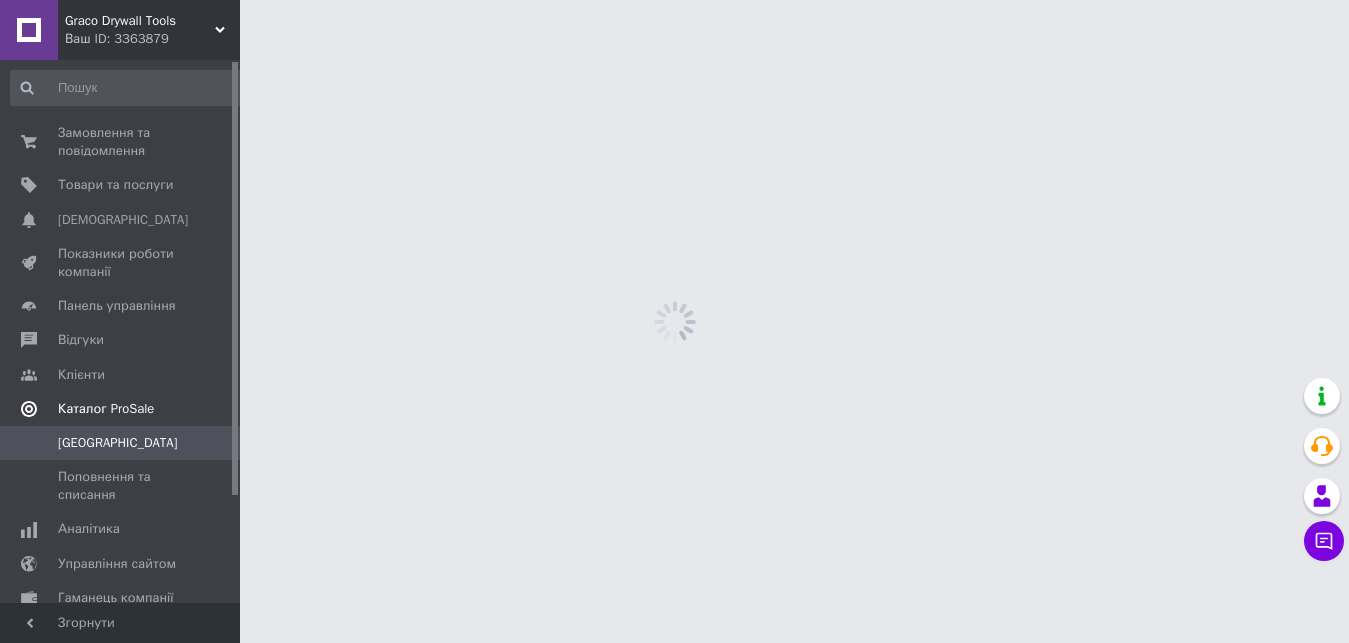 scroll, scrollTop: 0, scrollLeft: 0, axis: both 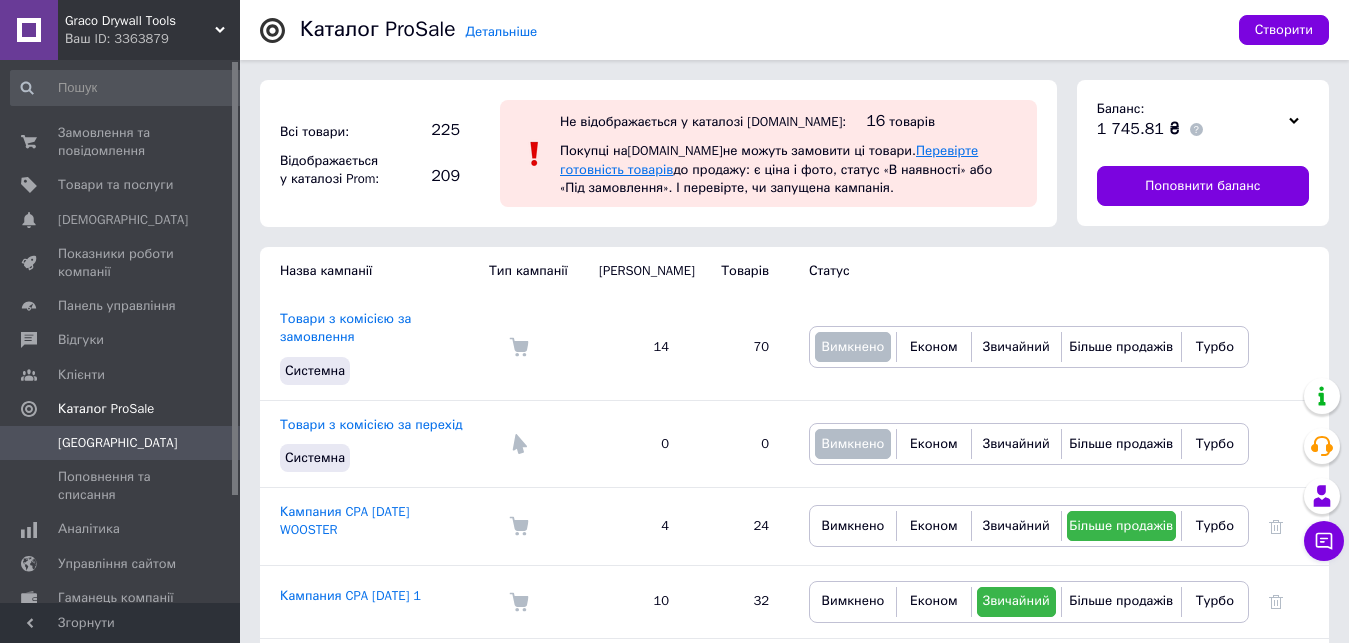 click on "Перевірте готовність товарів" at bounding box center [769, 159] 